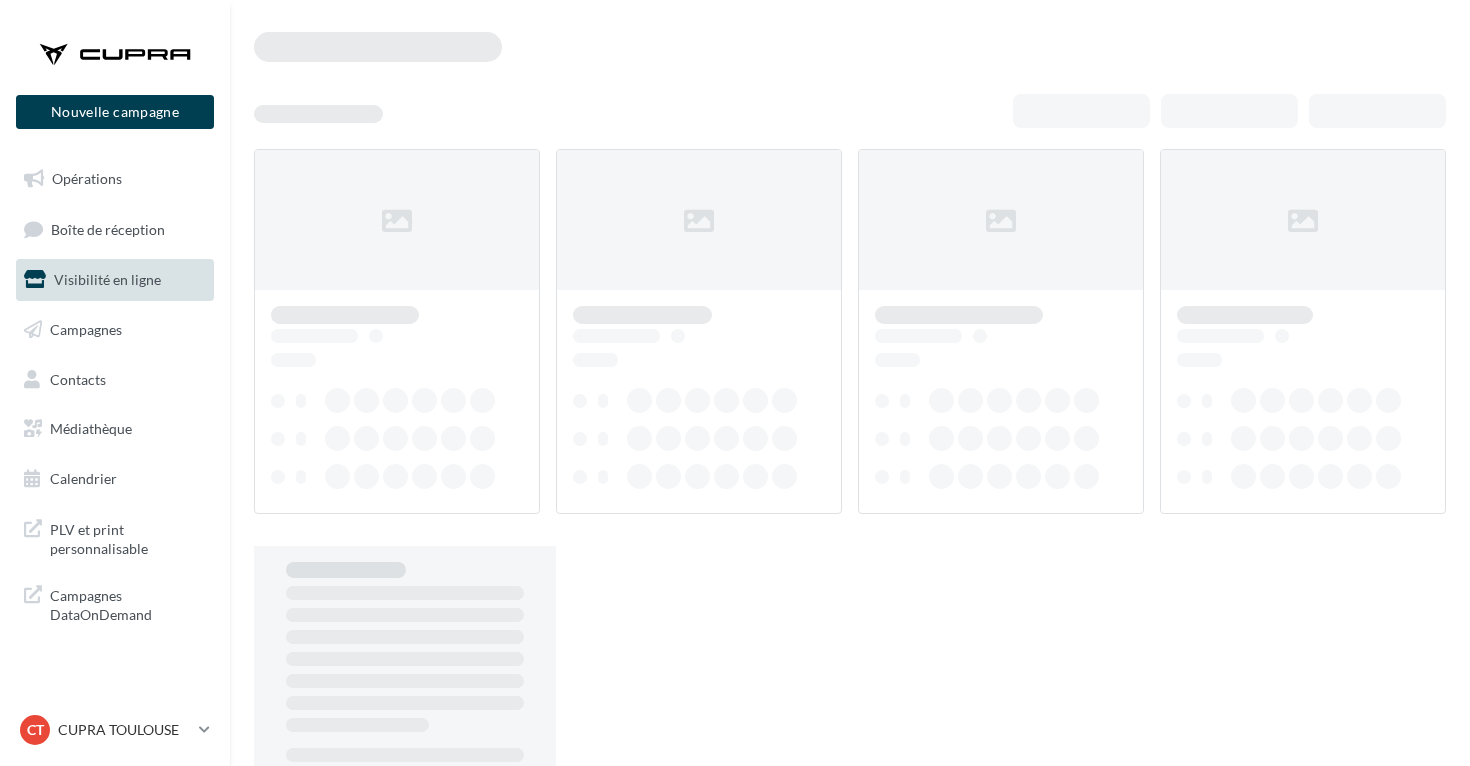 scroll, scrollTop: 0, scrollLeft: 0, axis: both 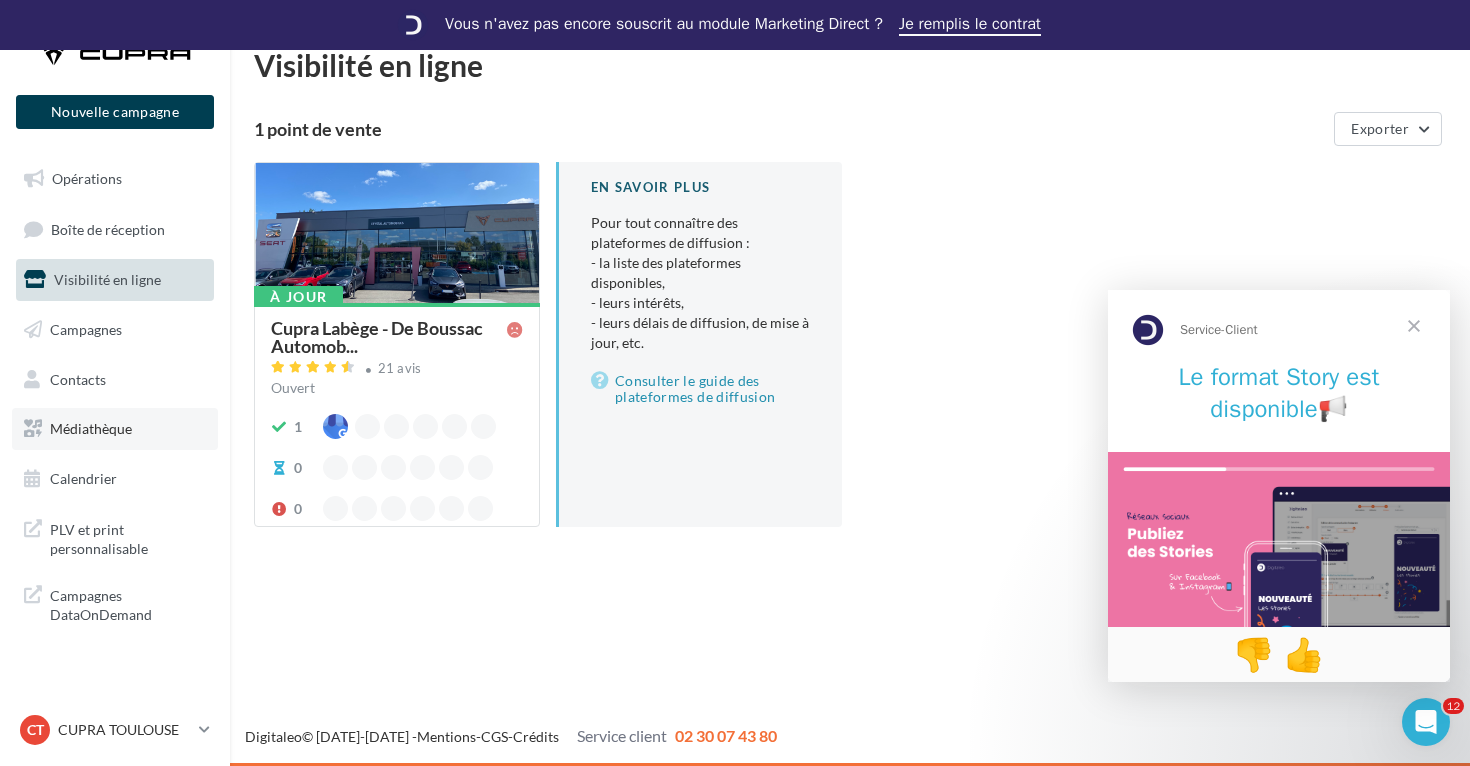 click on "Médiathèque" at bounding box center [91, 428] 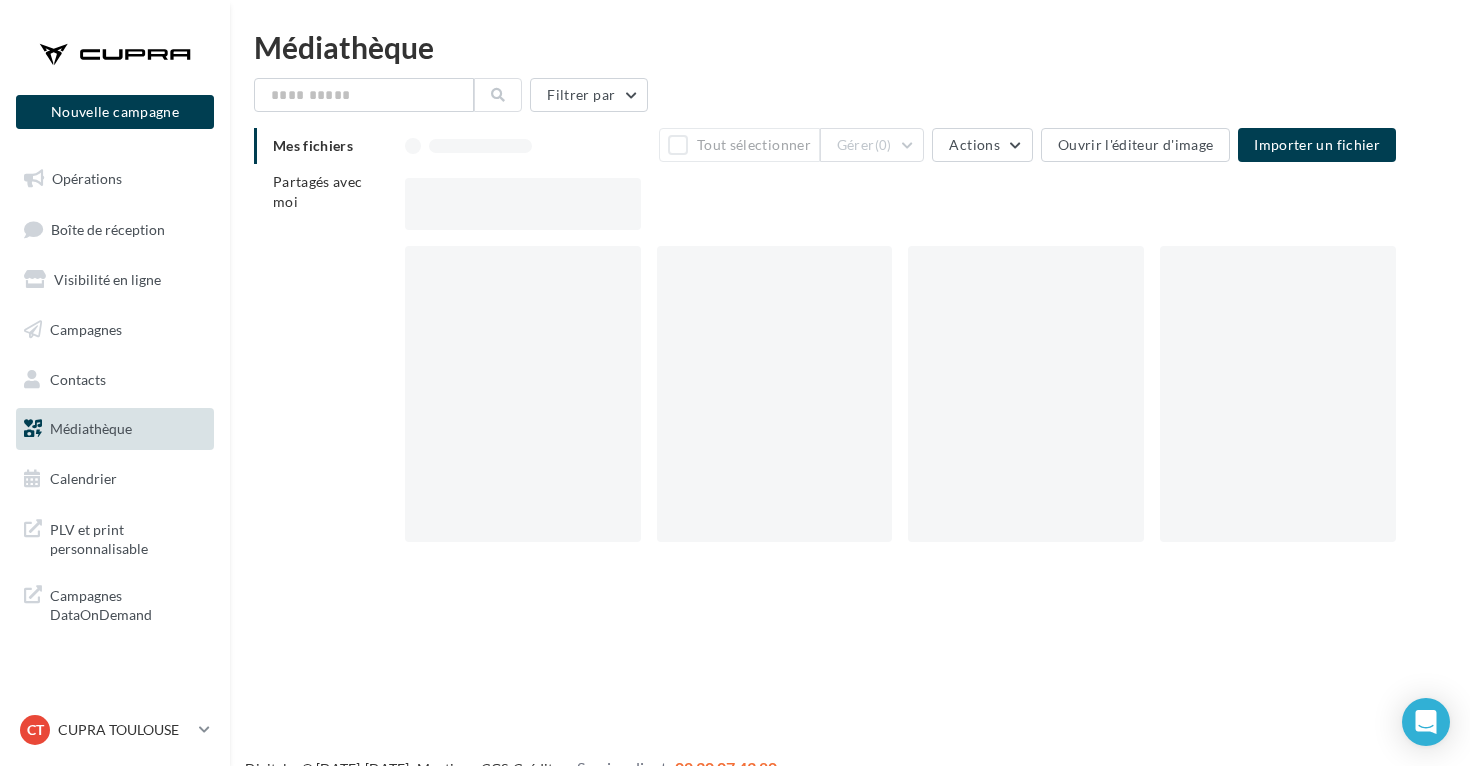scroll, scrollTop: 0, scrollLeft: 0, axis: both 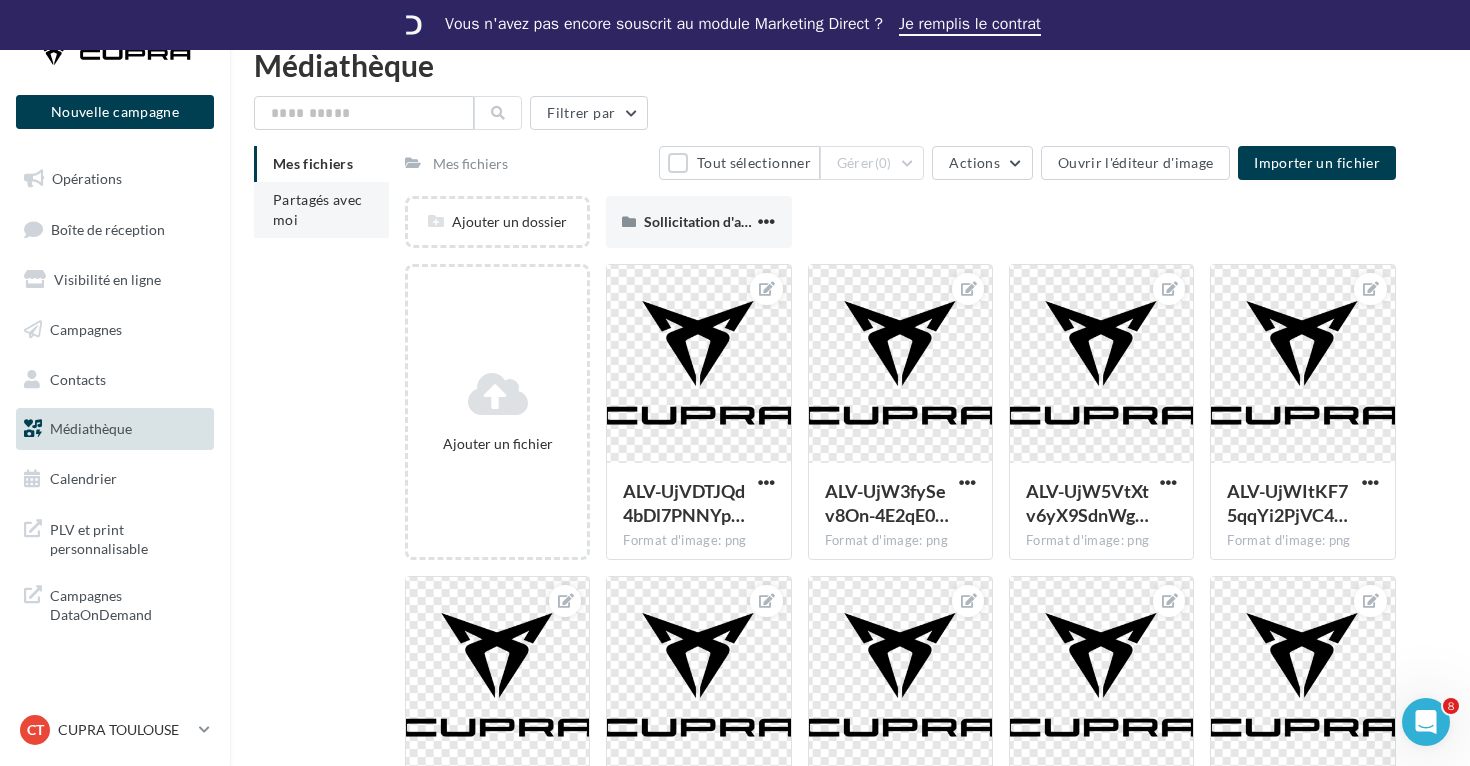 click on "Partagés avec moi" at bounding box center (318, 209) 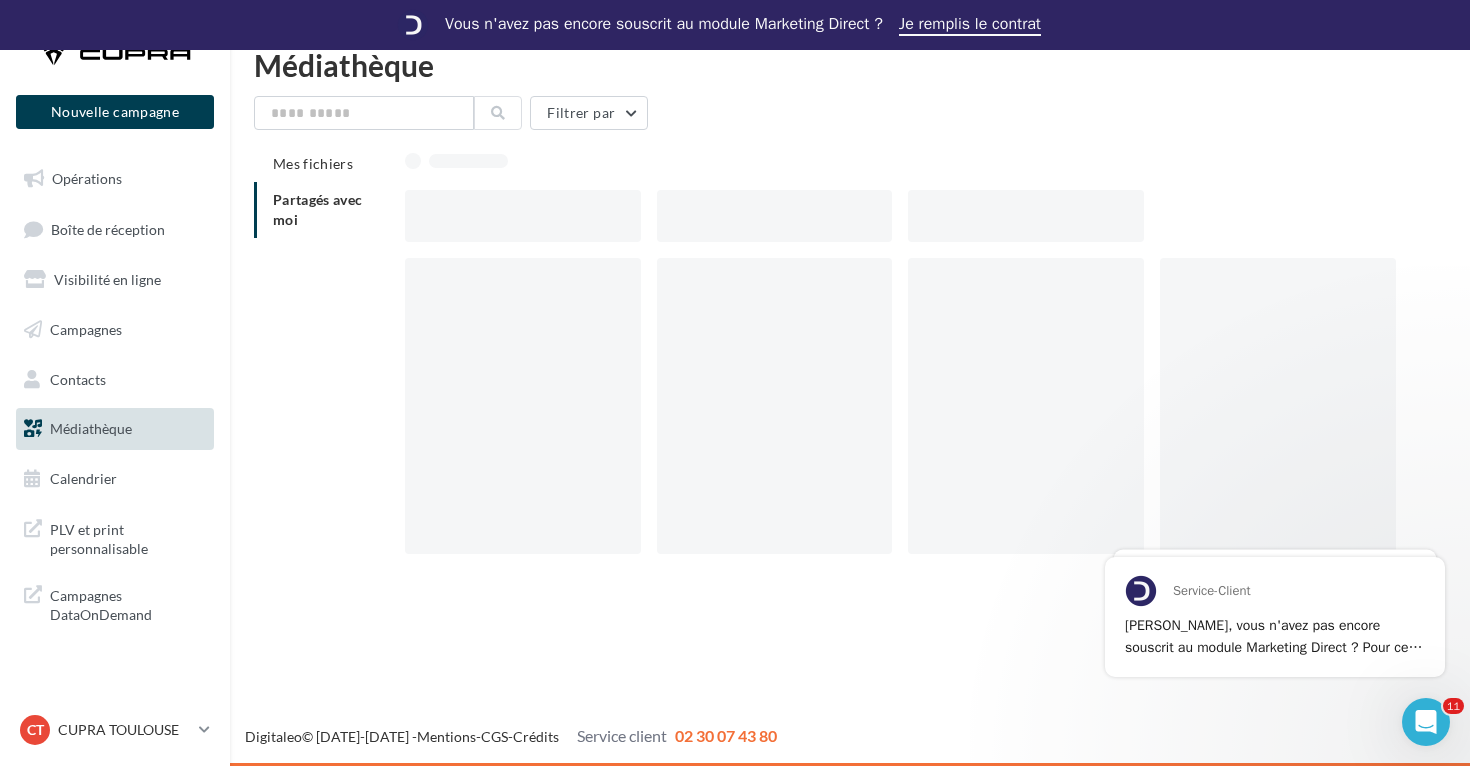scroll, scrollTop: 0, scrollLeft: 0, axis: both 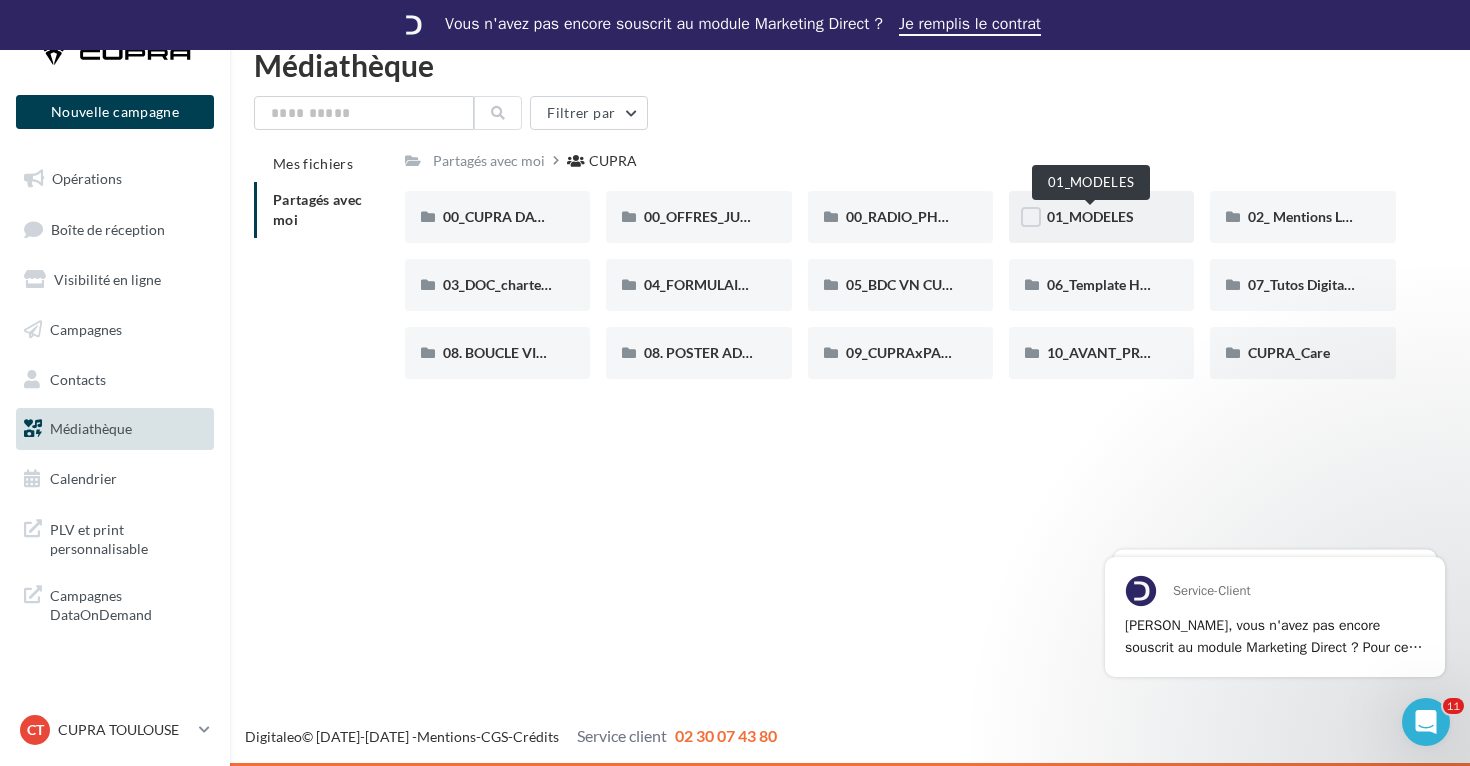 click on "01_MODELES" at bounding box center (1090, 216) 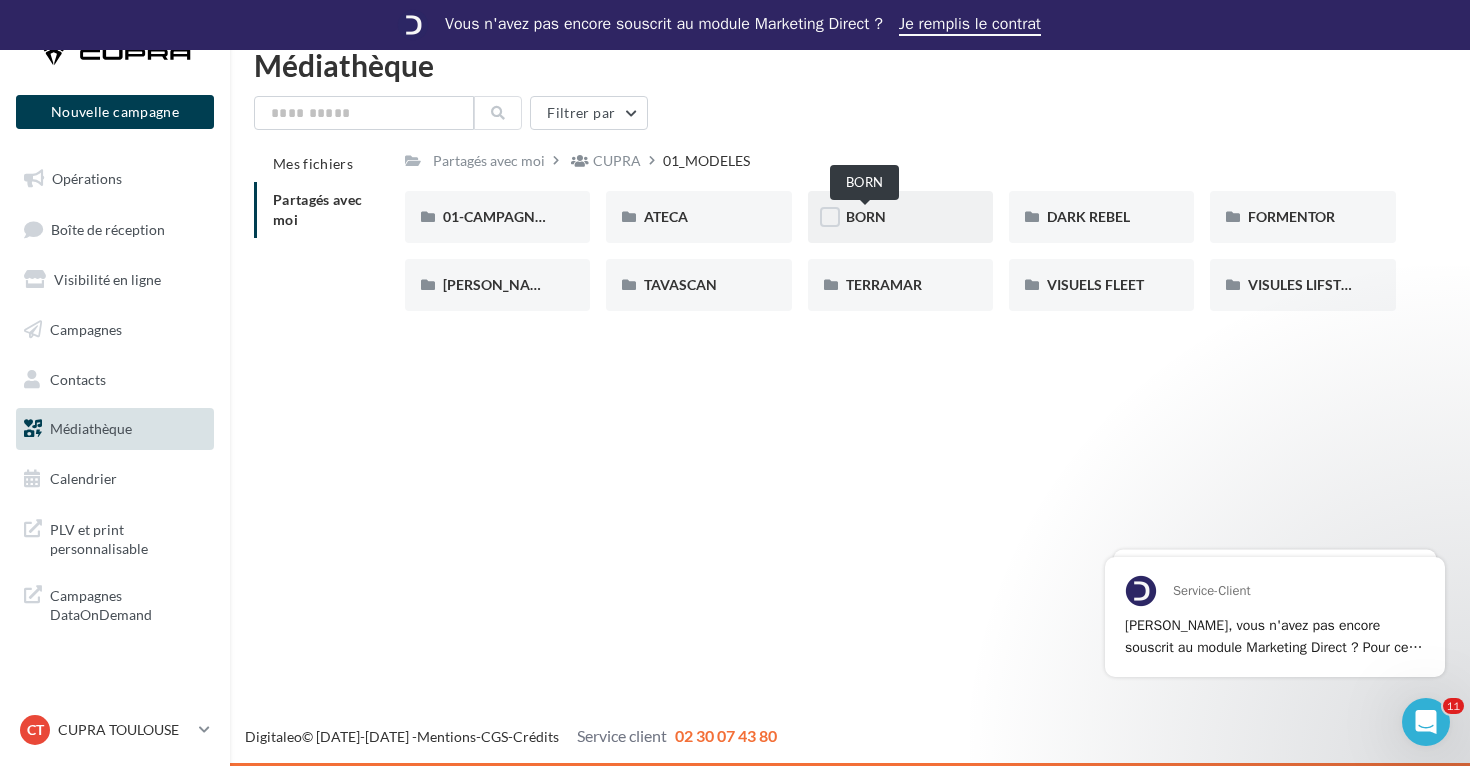 click on "BORN" at bounding box center (866, 216) 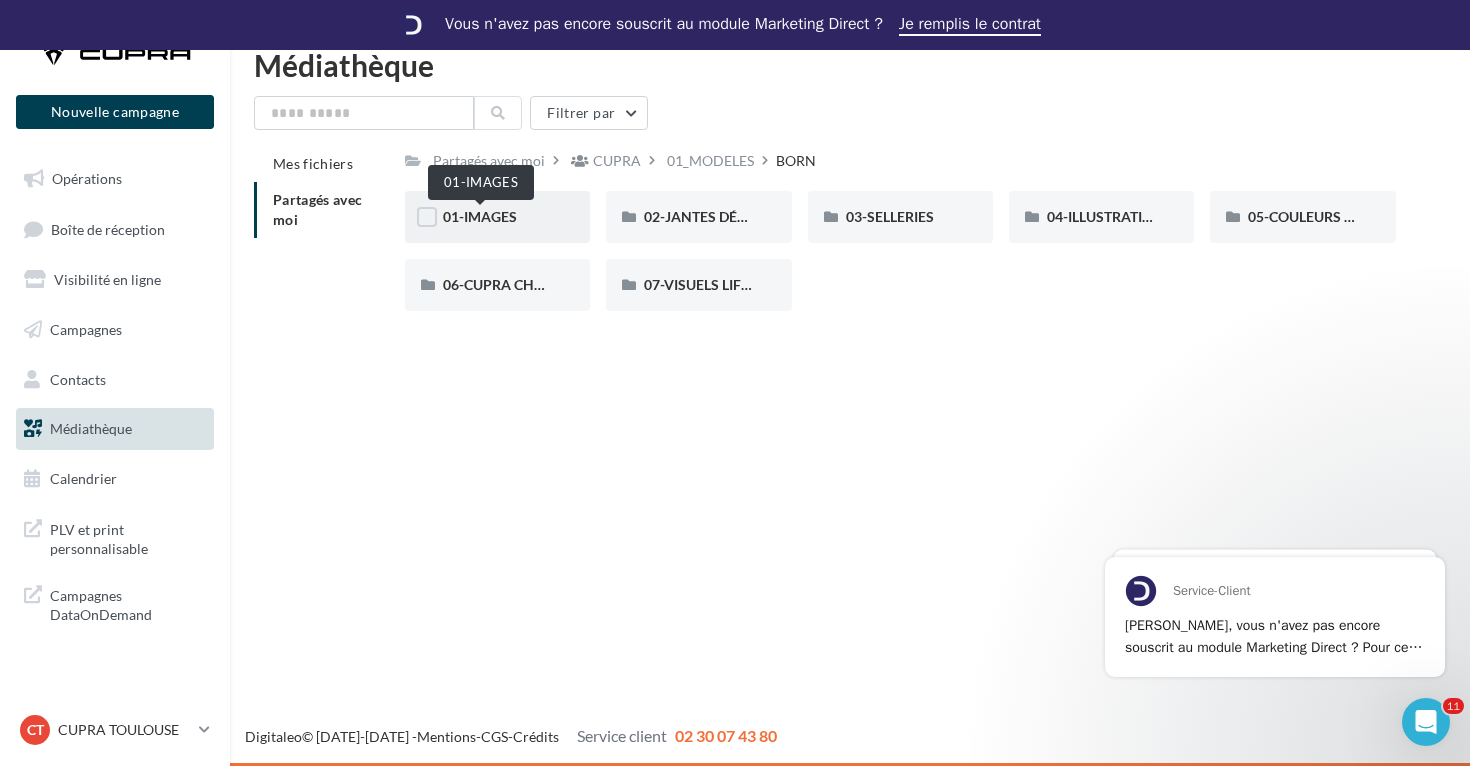 click on "01-IMAGES" at bounding box center [480, 216] 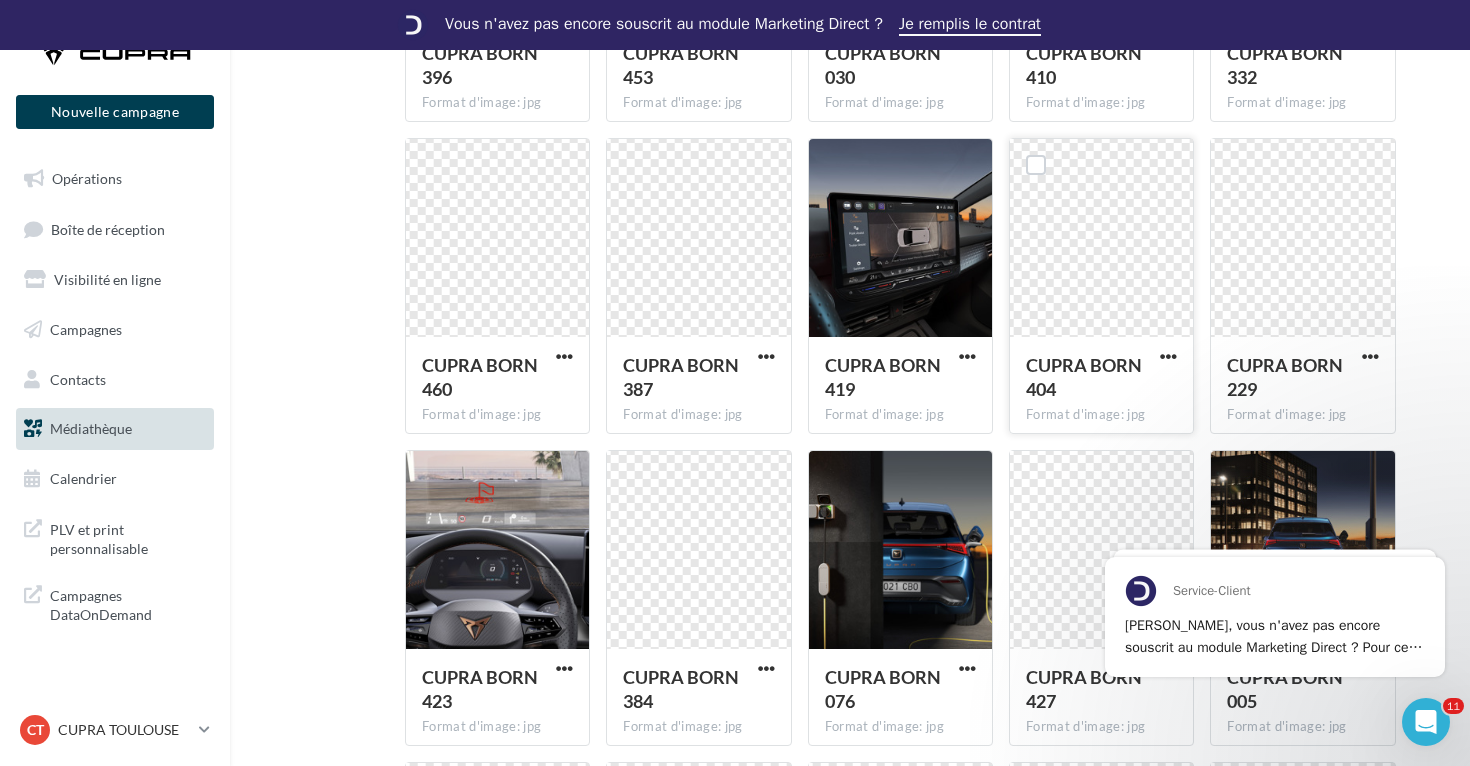 scroll, scrollTop: 678, scrollLeft: 0, axis: vertical 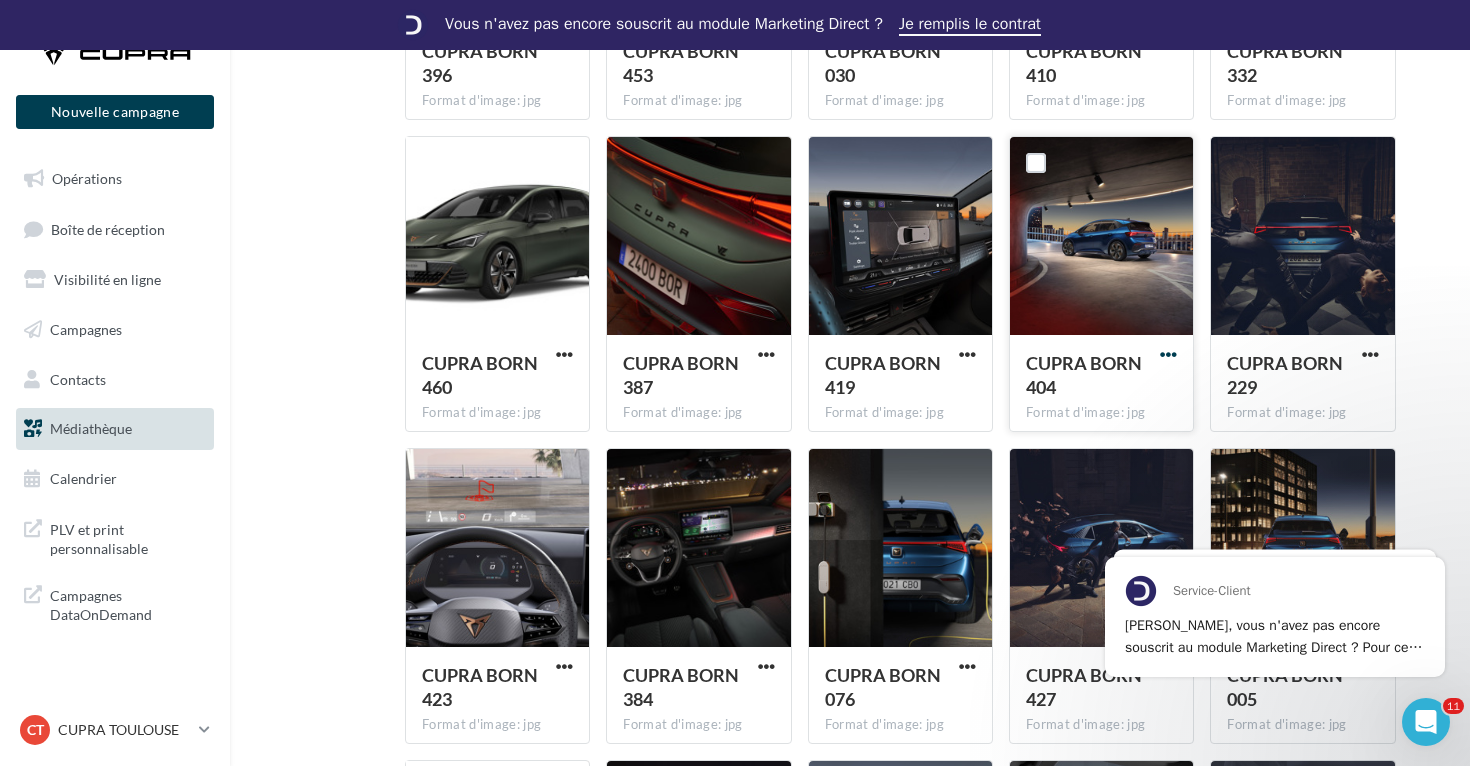 click at bounding box center [1168, 354] 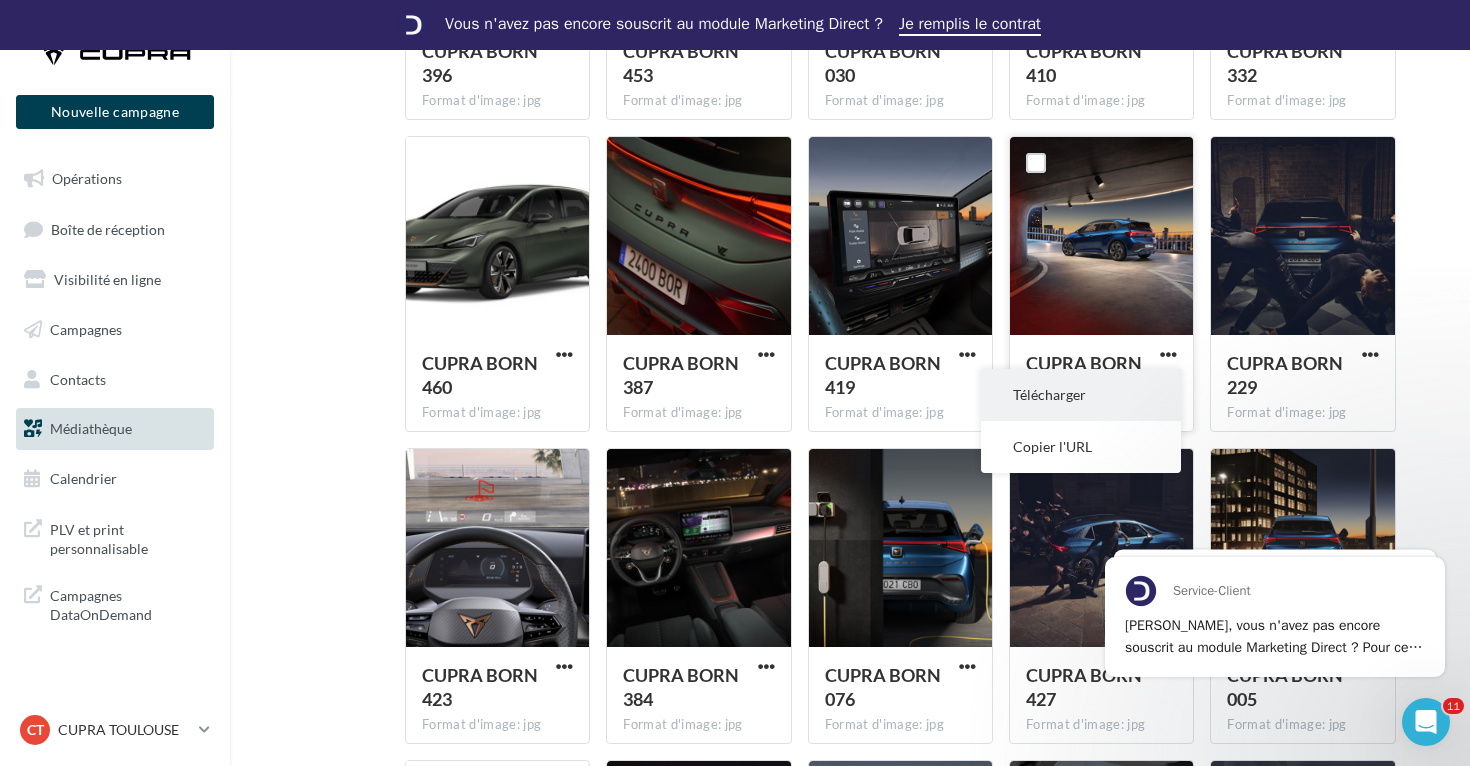 click on "Télécharger" at bounding box center [1081, 395] 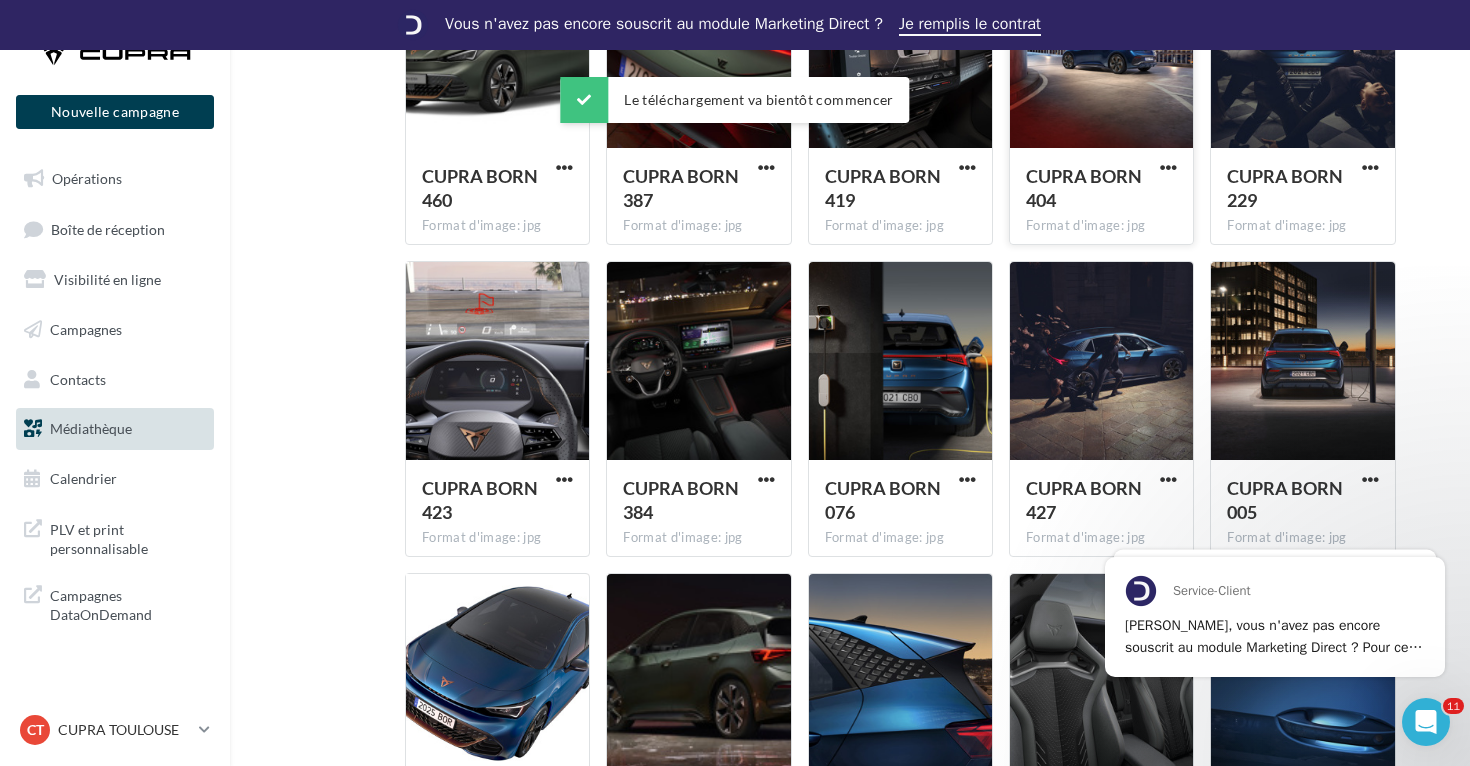 scroll, scrollTop: 886, scrollLeft: 0, axis: vertical 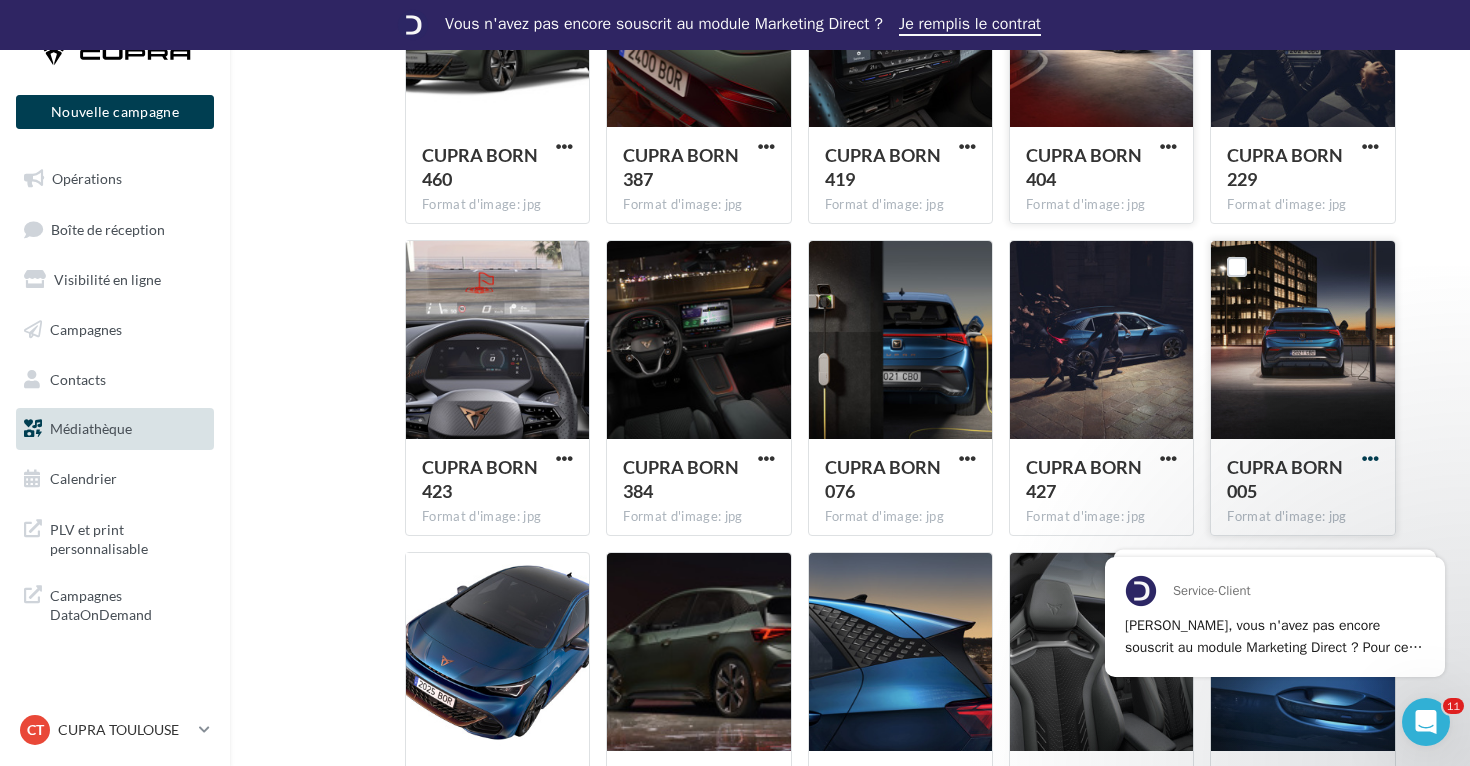 click at bounding box center [1370, 458] 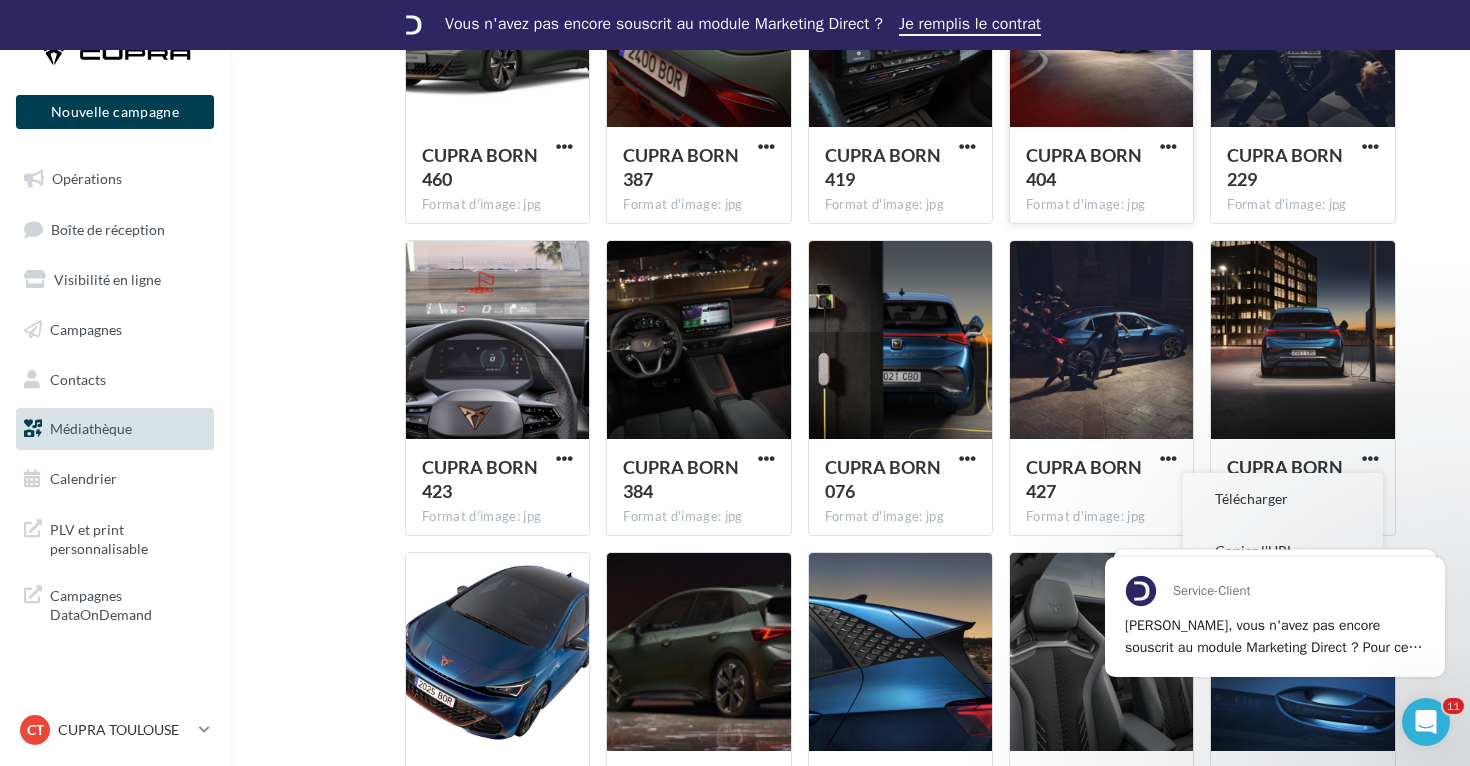 click on "Mes fichiers
Partagés avec moi
Partagés avec moi        ...         01_MODELES          BORN          01-IMAGES                   C           Partagé par  CUPRA
CUPRA BORN 033  Format d'image: jpg                   CUPRA BORN 033
CUPRA BORN 391  Format d'image: jpg                   CUPRA BORN 391
CUPRA BORN 041  Format d'image: jpg                   CUPRA BORN 041
CUPRA BORN 451  Format d'image: jpg                   CUPRA BORN 451
CUPRA BORN 382  Format d'image: jpg                   CUPRA BORN 382
CUPRA BORN 396  Format d'image: jpg" at bounding box center [858, 218] 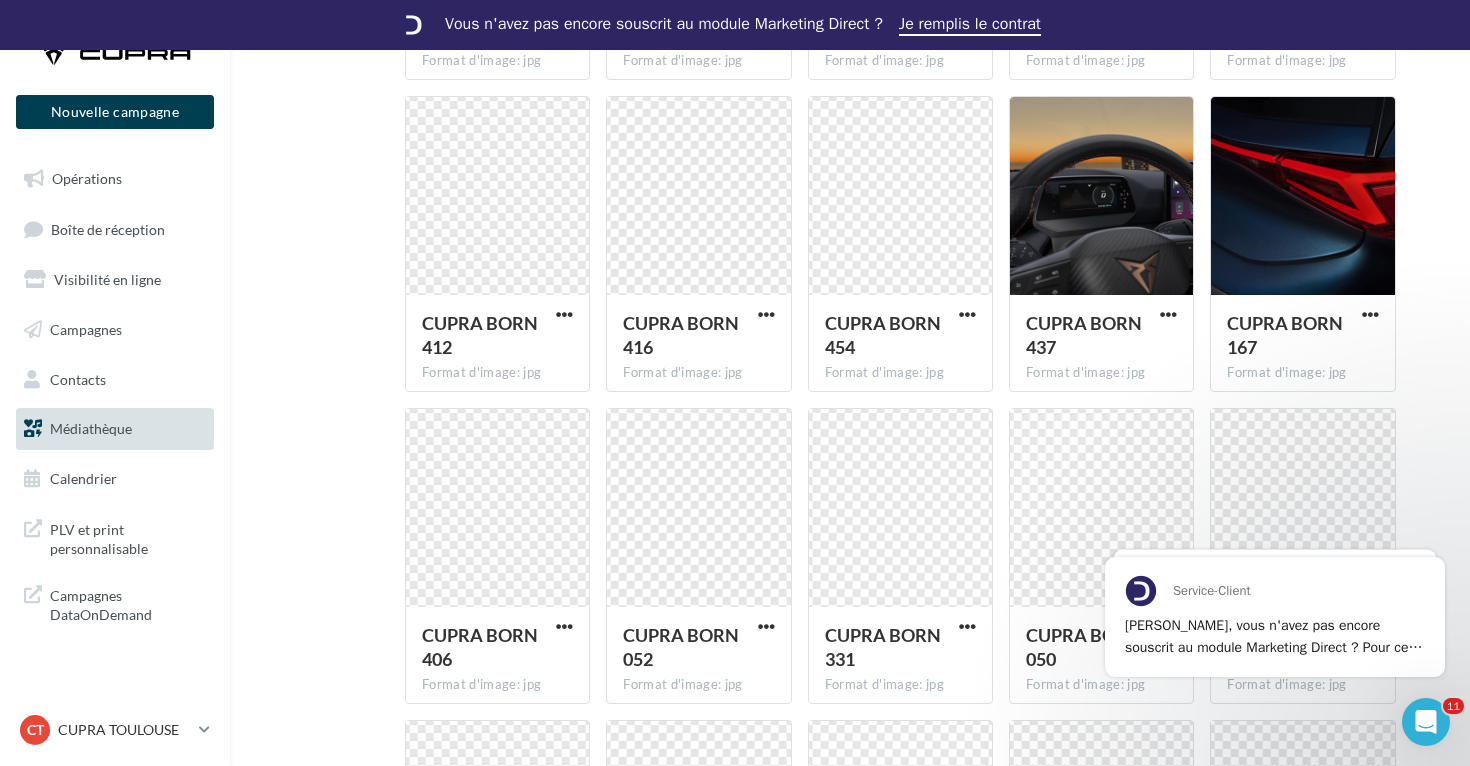 scroll, scrollTop: 2904, scrollLeft: 0, axis: vertical 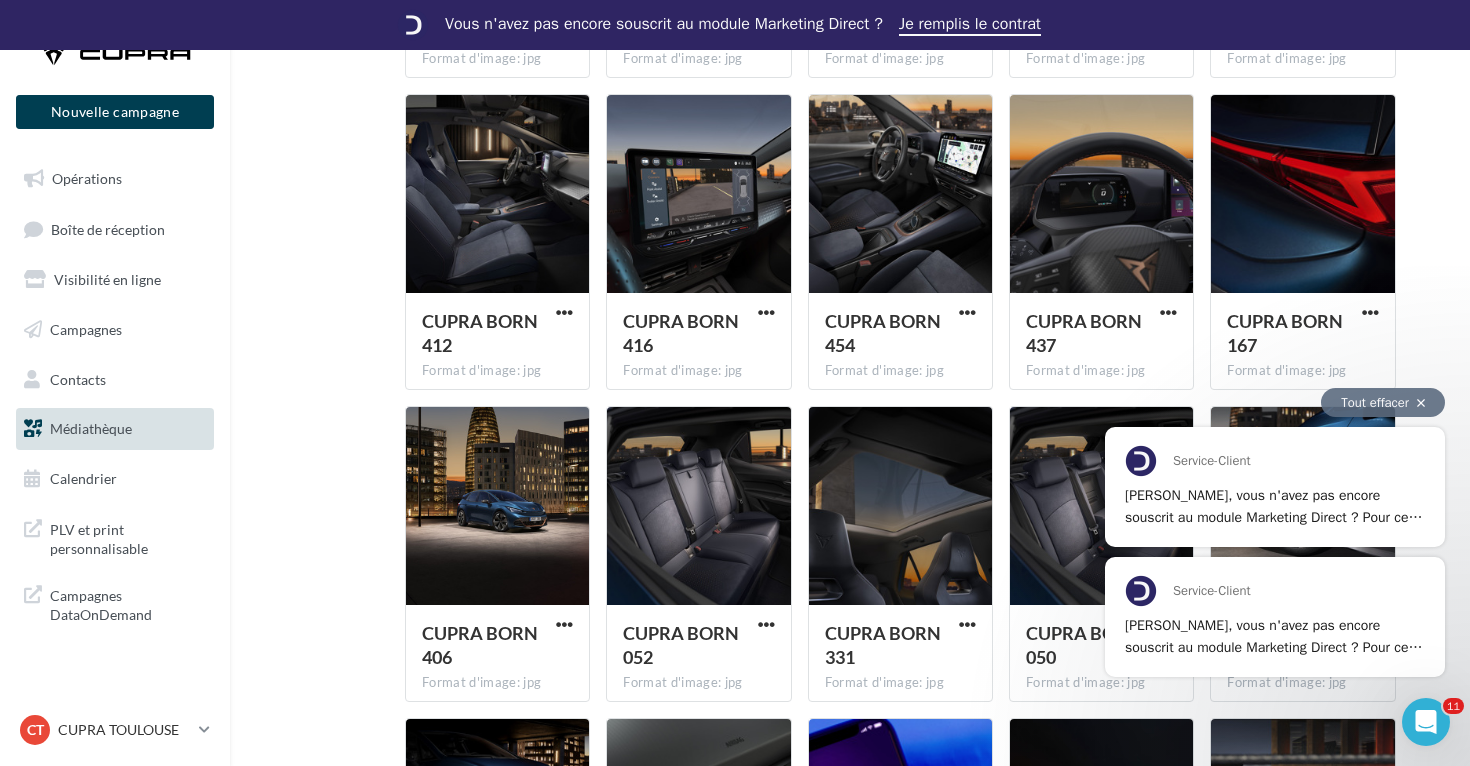 click on "Tout effacer" at bounding box center [1383, 402] 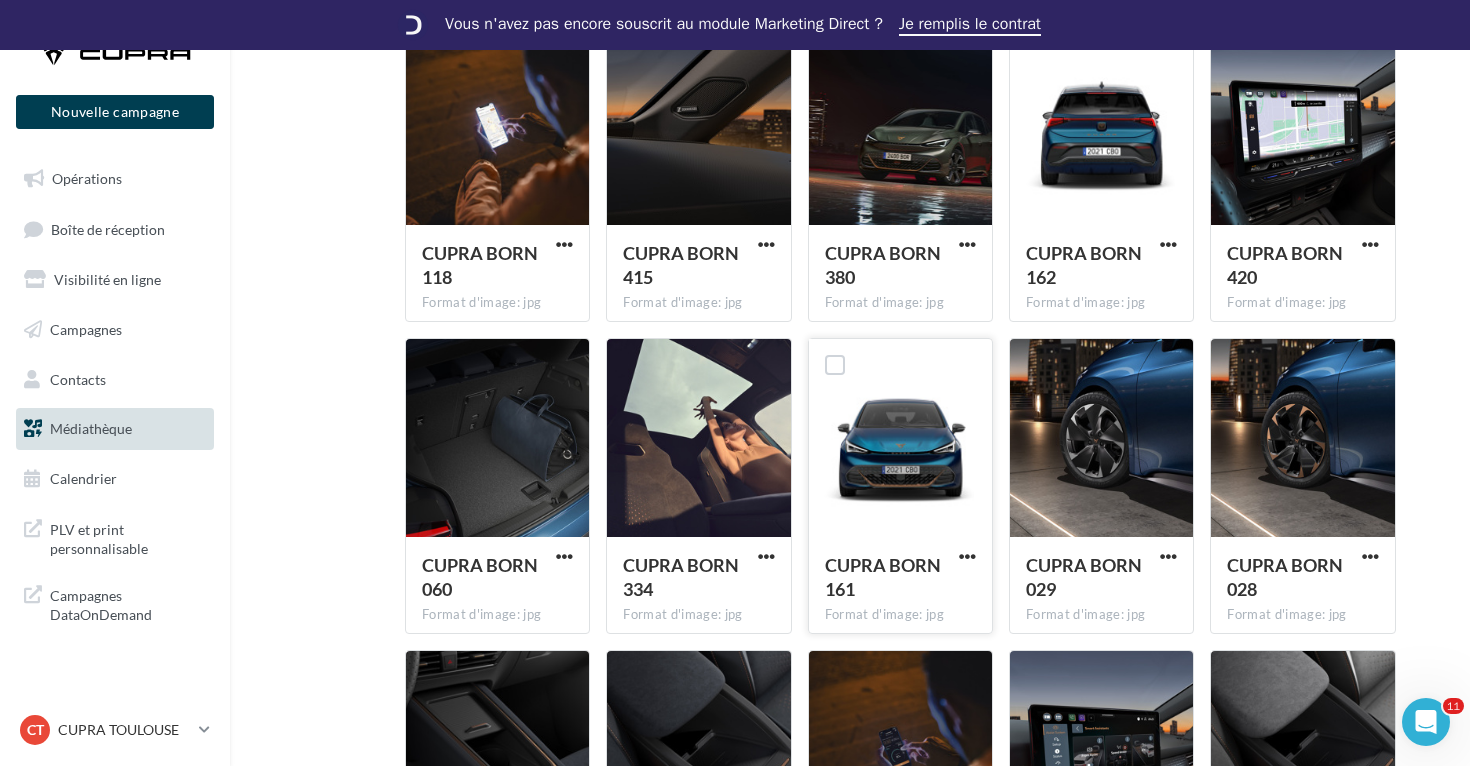 scroll, scrollTop: 5490, scrollLeft: 0, axis: vertical 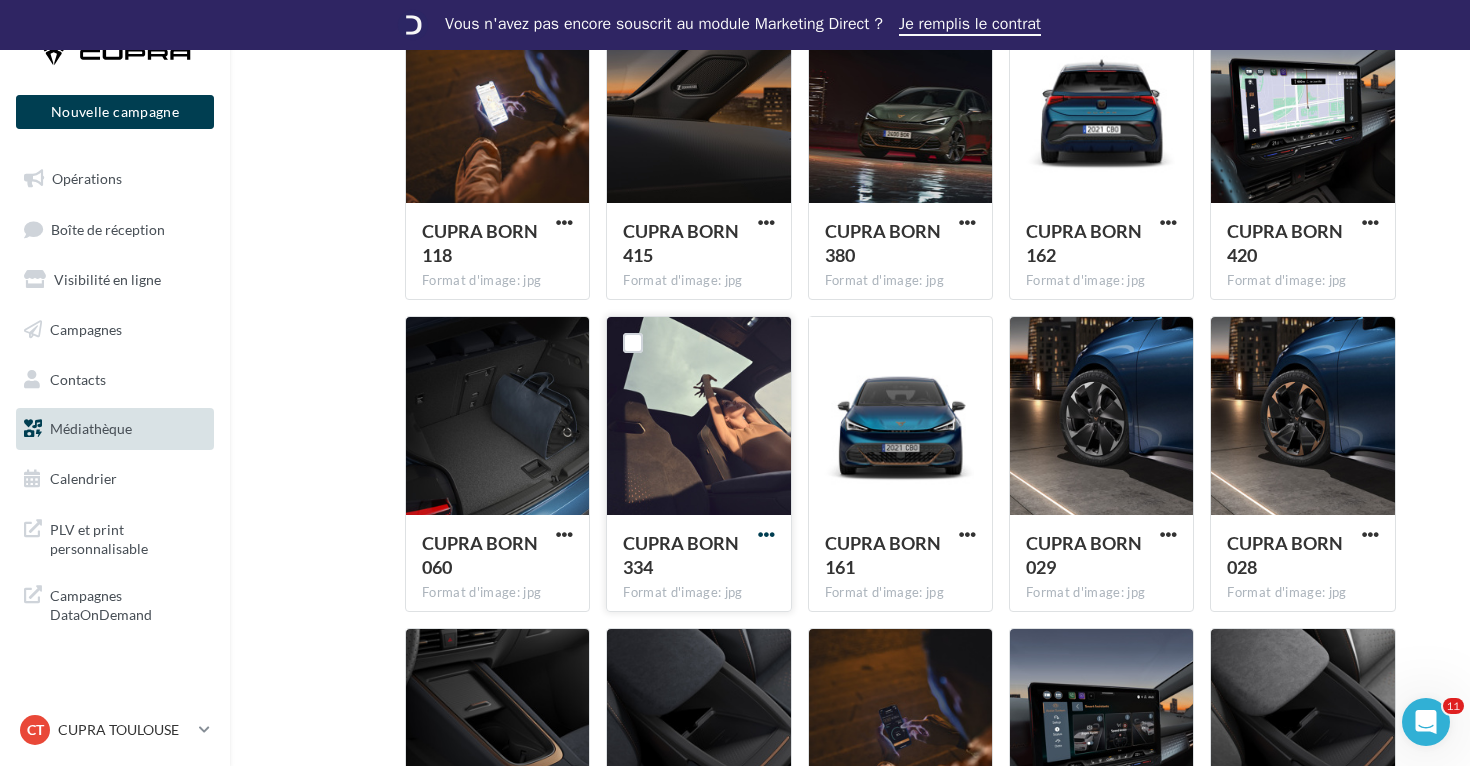 click at bounding box center (766, 534) 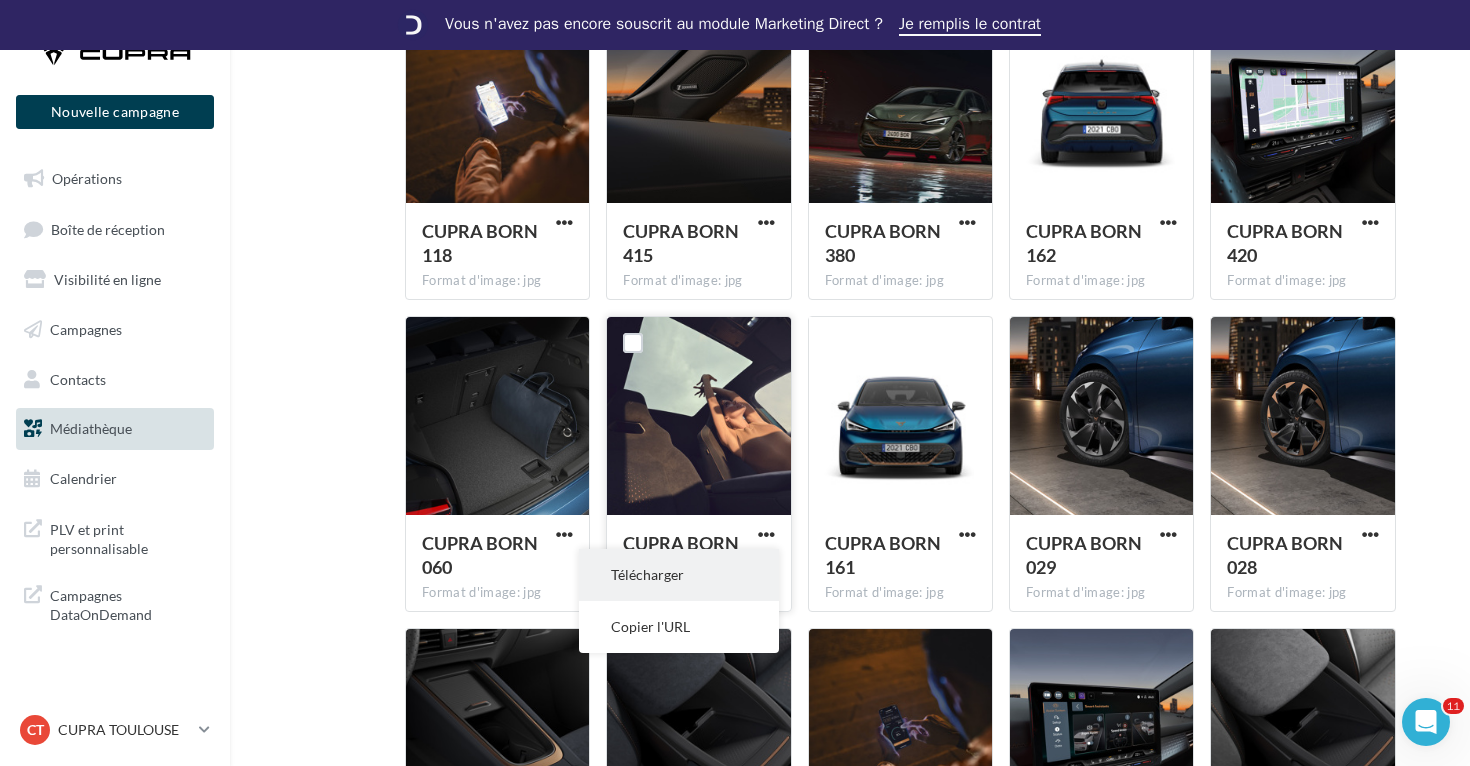 click on "Télécharger" at bounding box center [679, 575] 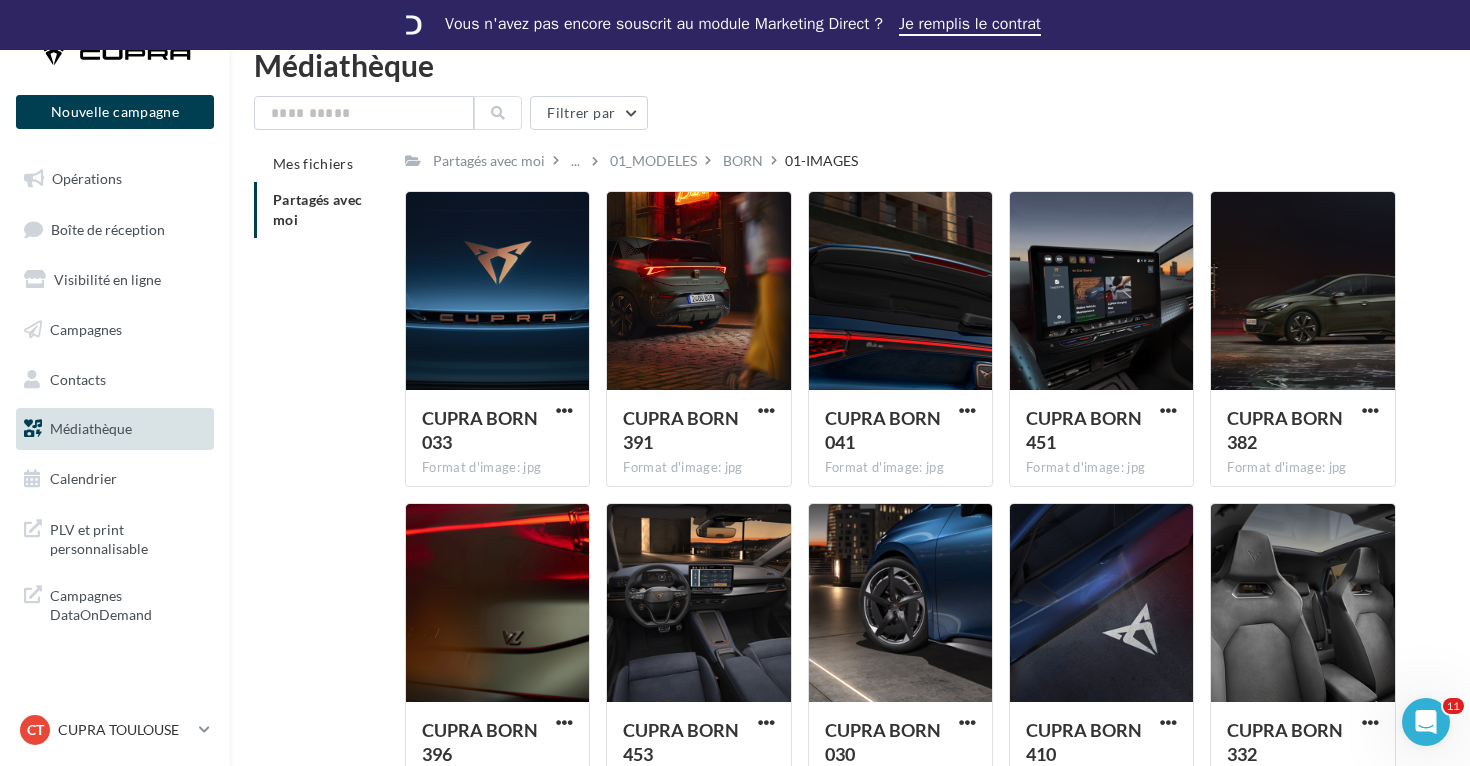 scroll, scrollTop: 0, scrollLeft: 0, axis: both 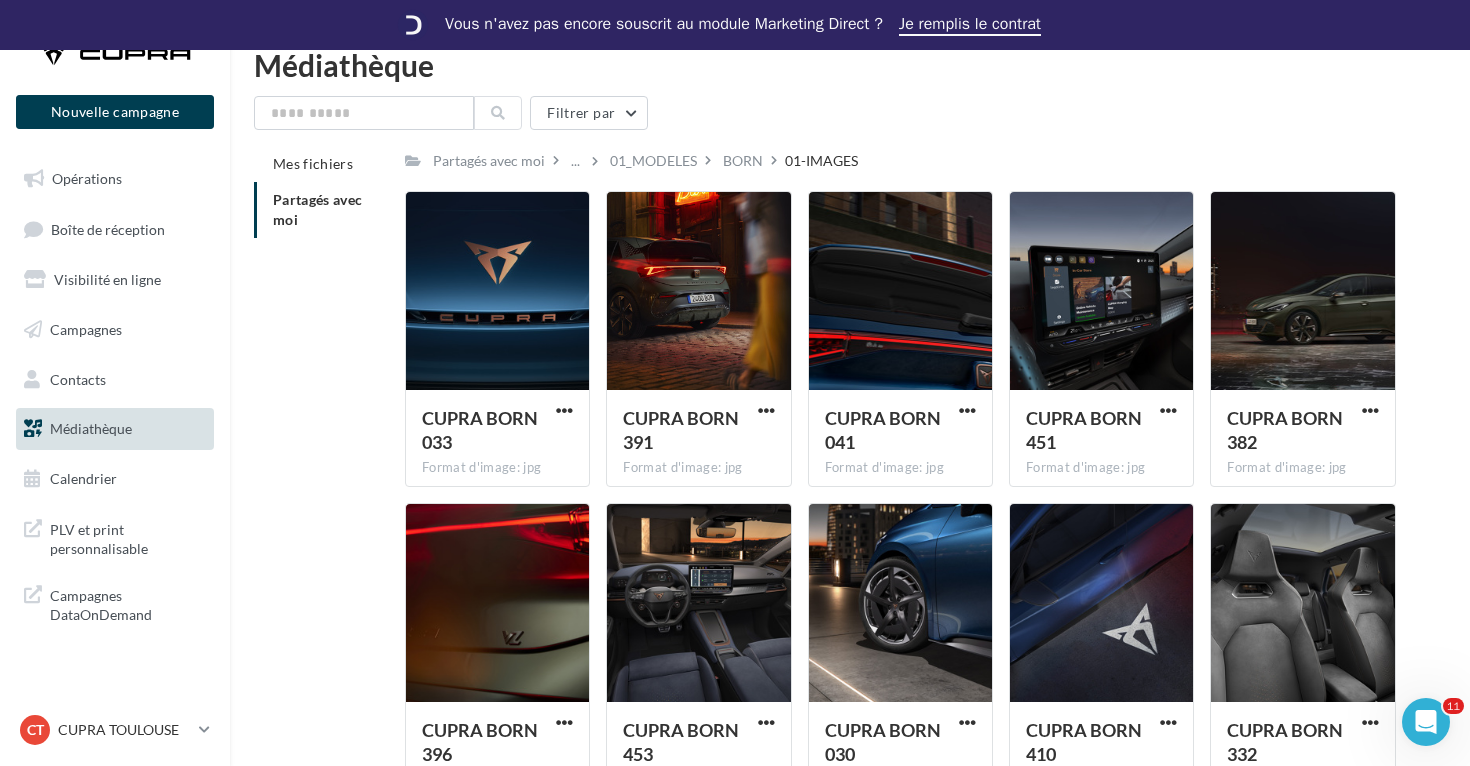 click on "Nouvelle campagne
Nouvelle campagne
Opérations
Boîte de réception
Visibilité en ligne
Campagnes
Contacts
Mes cibles
Médiathèque
Calendrier" at bounding box center [115, 383] 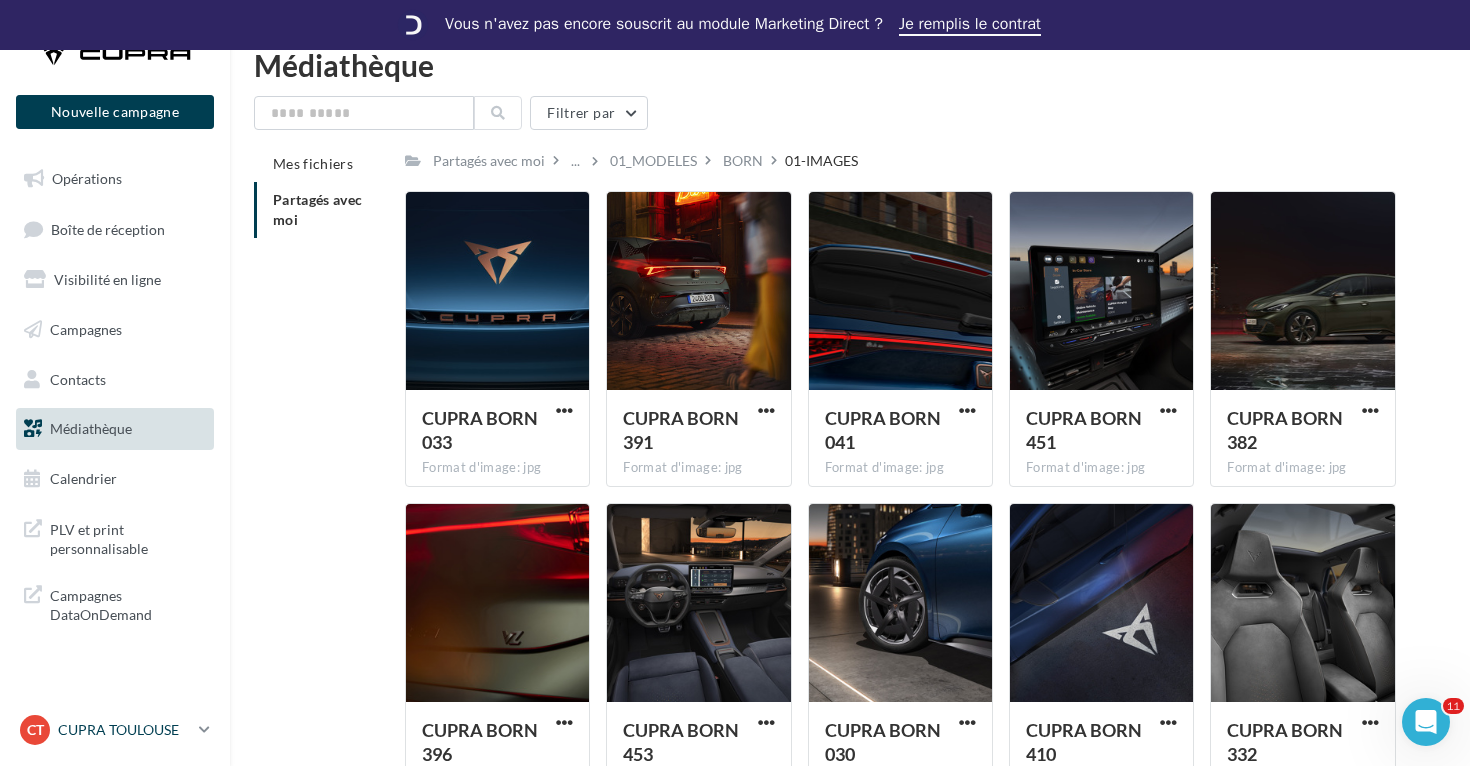 click on "CT     CUPRA TOULOUSE   cupra_toulouse" at bounding box center (105, 730) 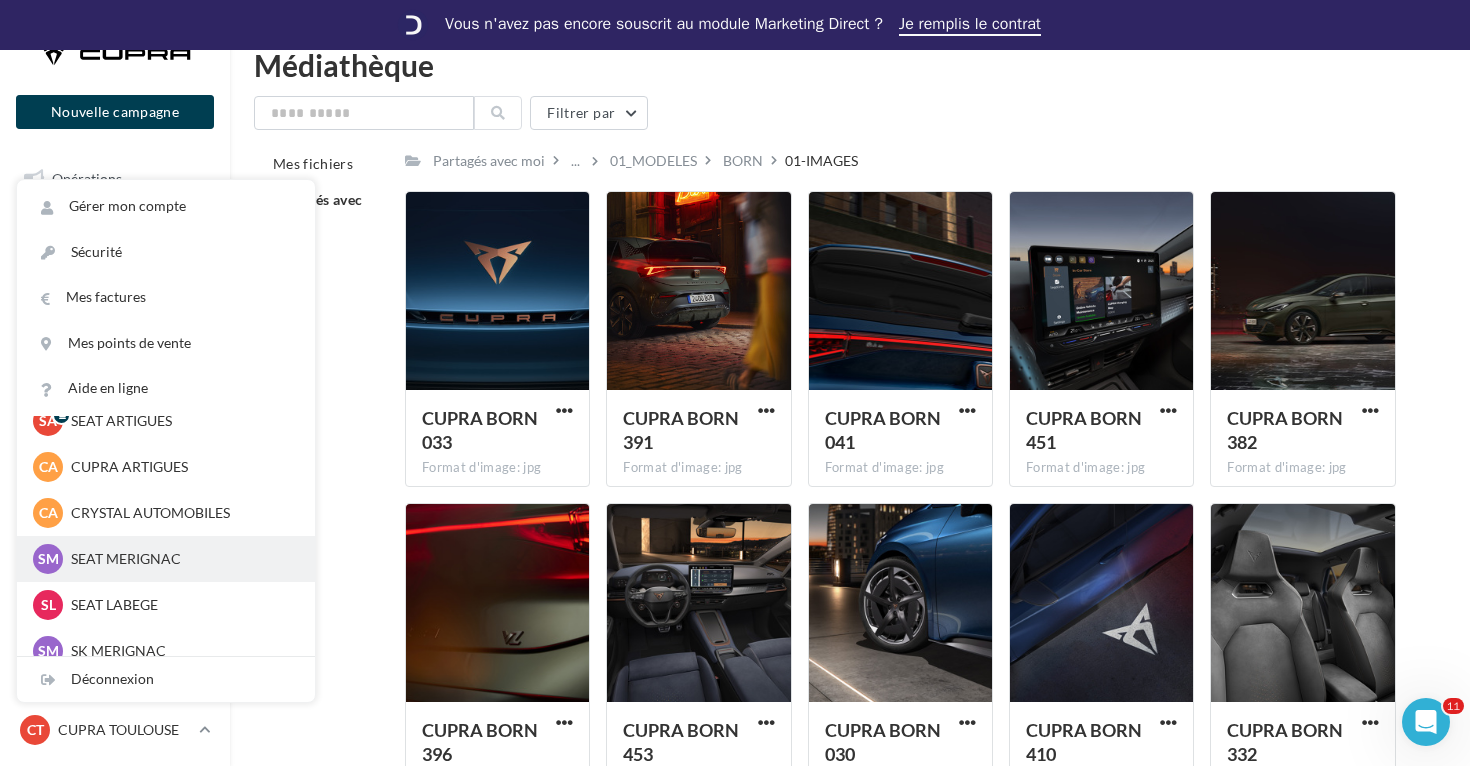 scroll, scrollTop: 148, scrollLeft: 0, axis: vertical 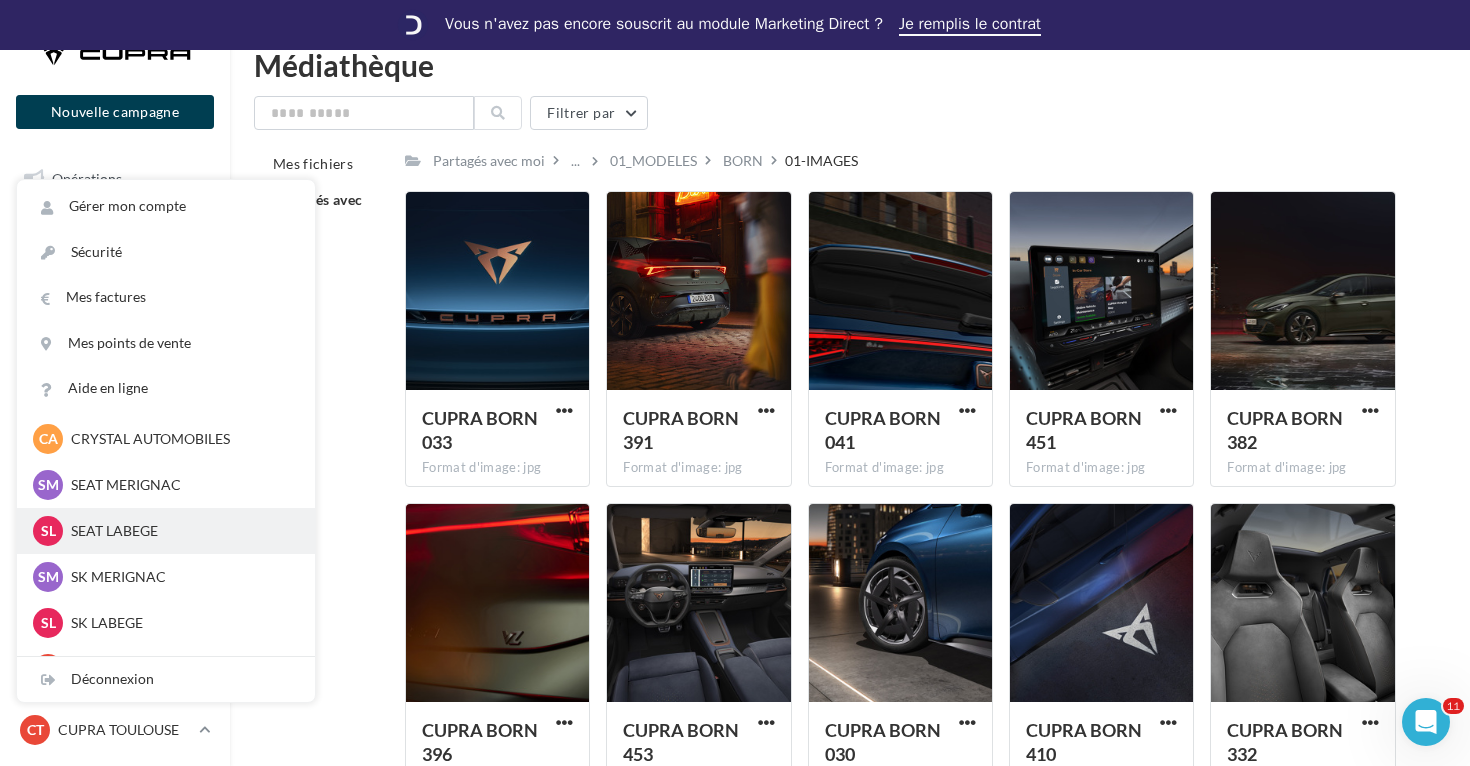 click on "SEAT LABEGE" at bounding box center [181, 531] 